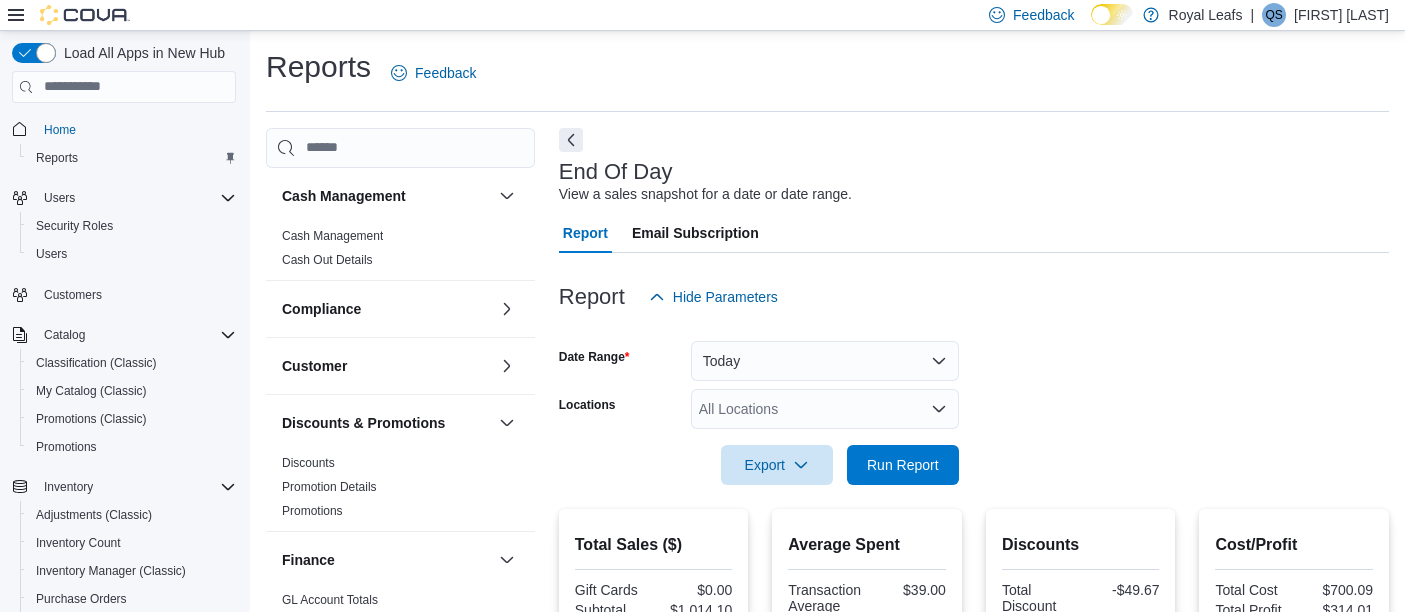 scroll, scrollTop: 0, scrollLeft: 0, axis: both 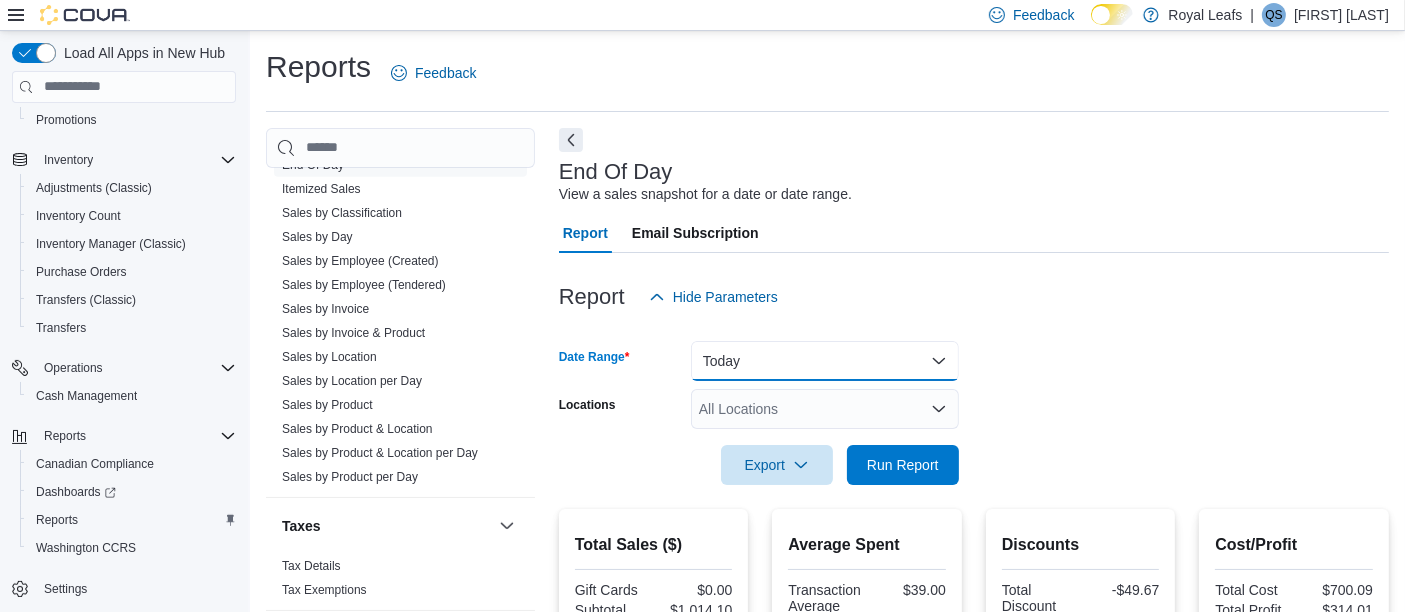 click on "Today" at bounding box center [825, 361] 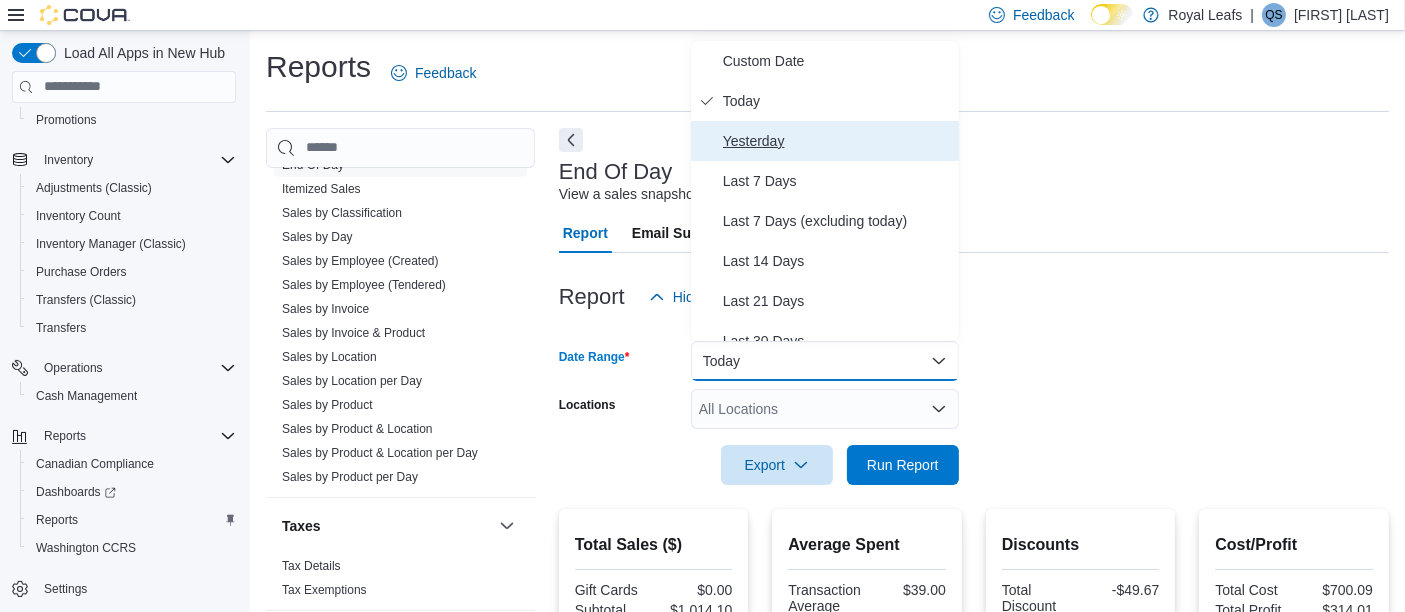 click on "Yesterday" at bounding box center (837, 141) 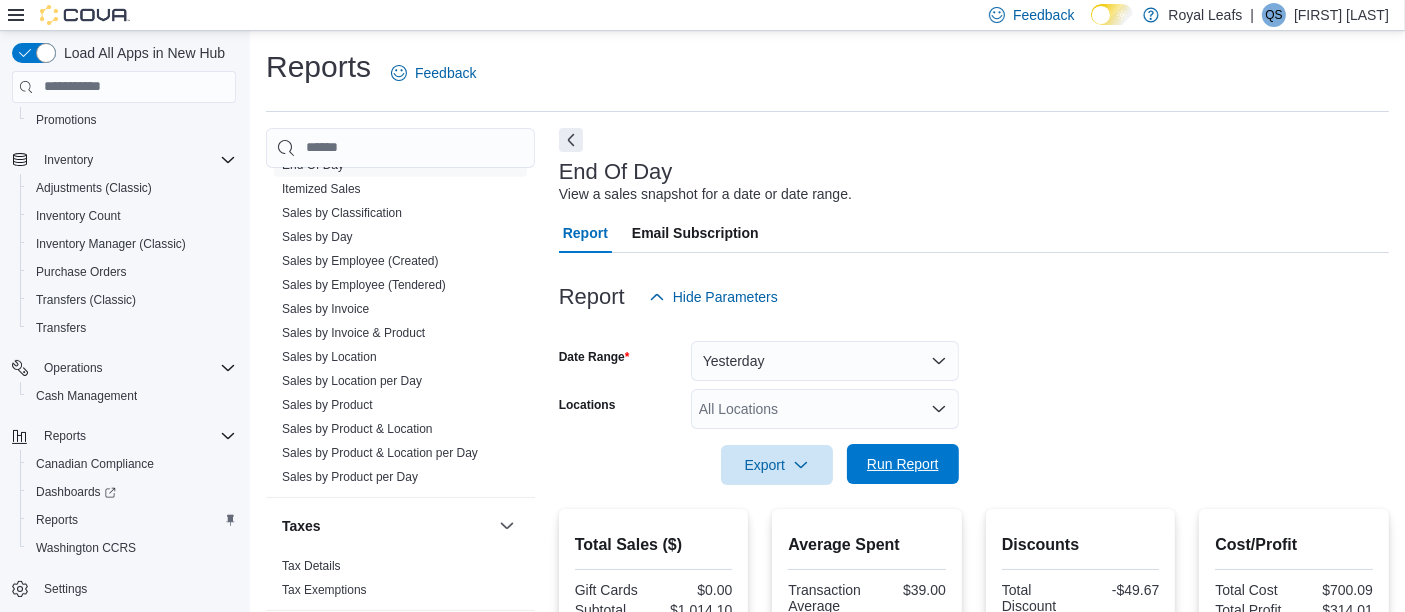 click on "Run Report" at bounding box center (903, 464) 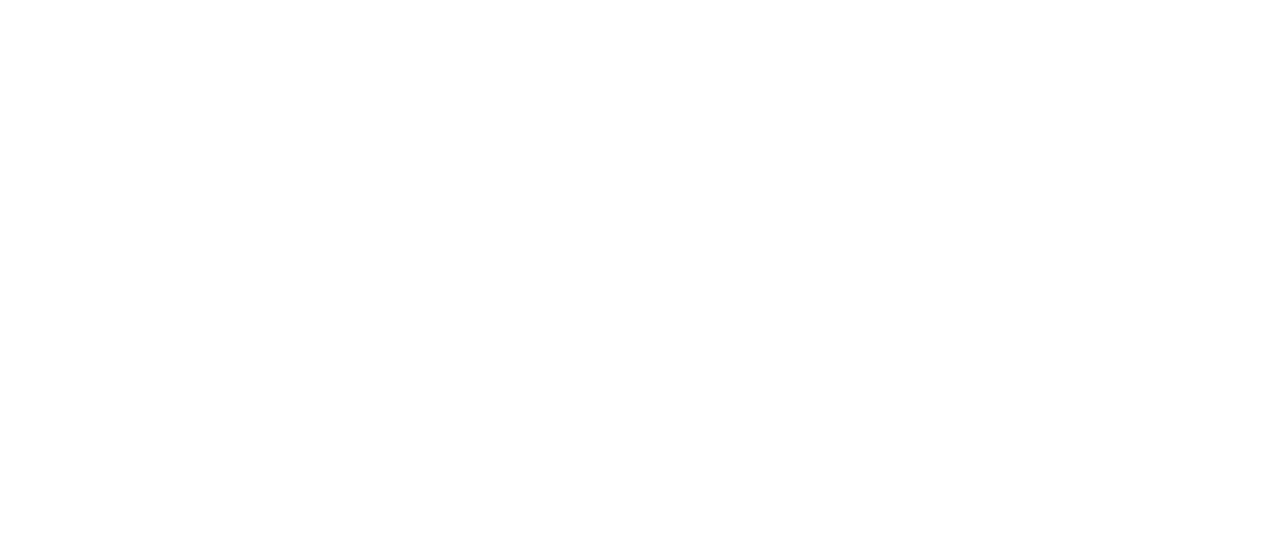 scroll, scrollTop: 0, scrollLeft: 0, axis: both 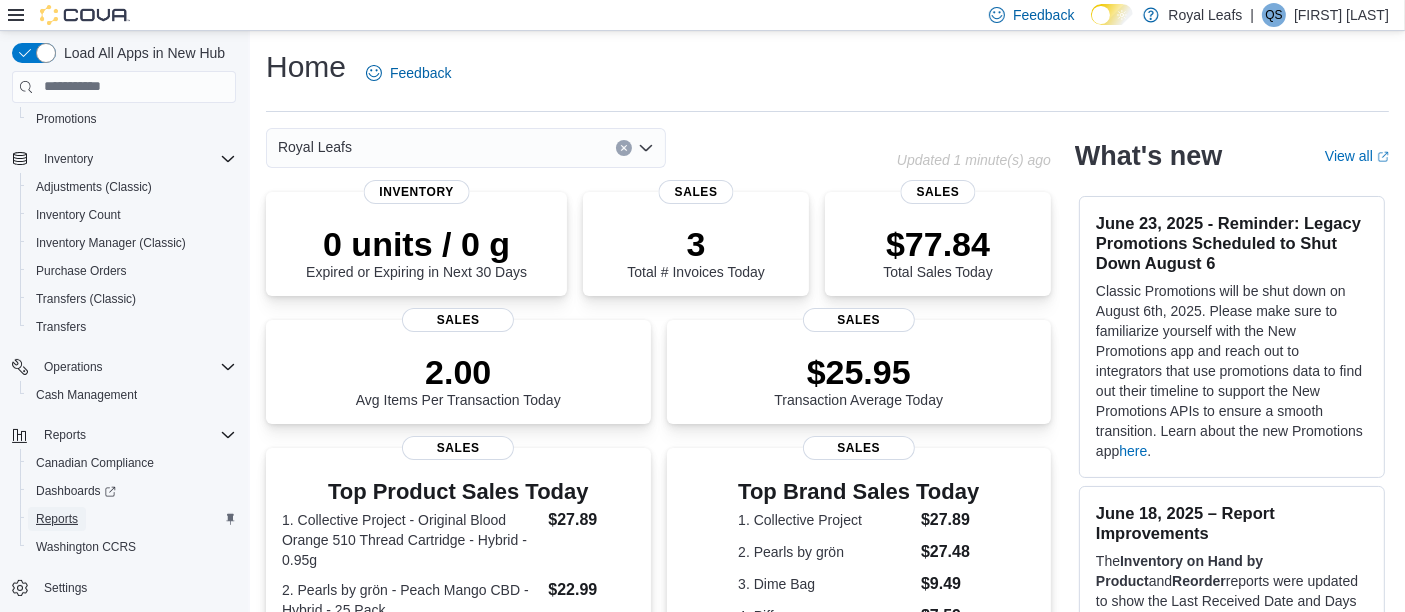 click on "Reports" at bounding box center [57, 519] 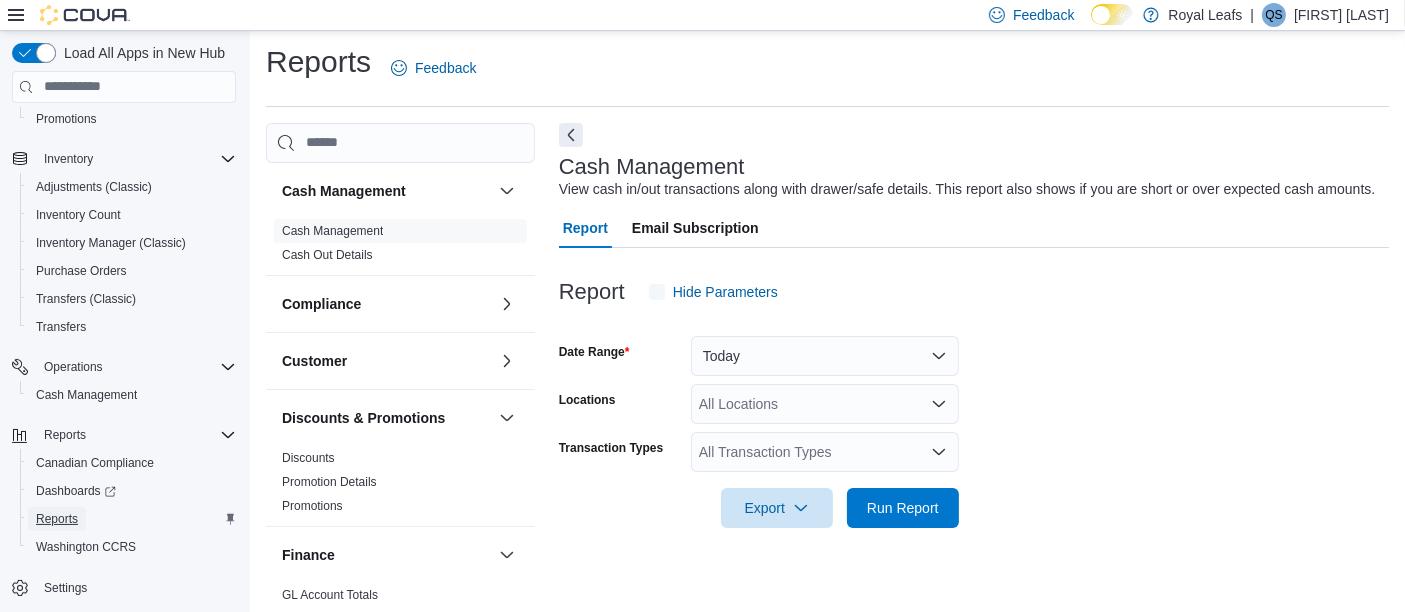 scroll, scrollTop: 30, scrollLeft: 0, axis: vertical 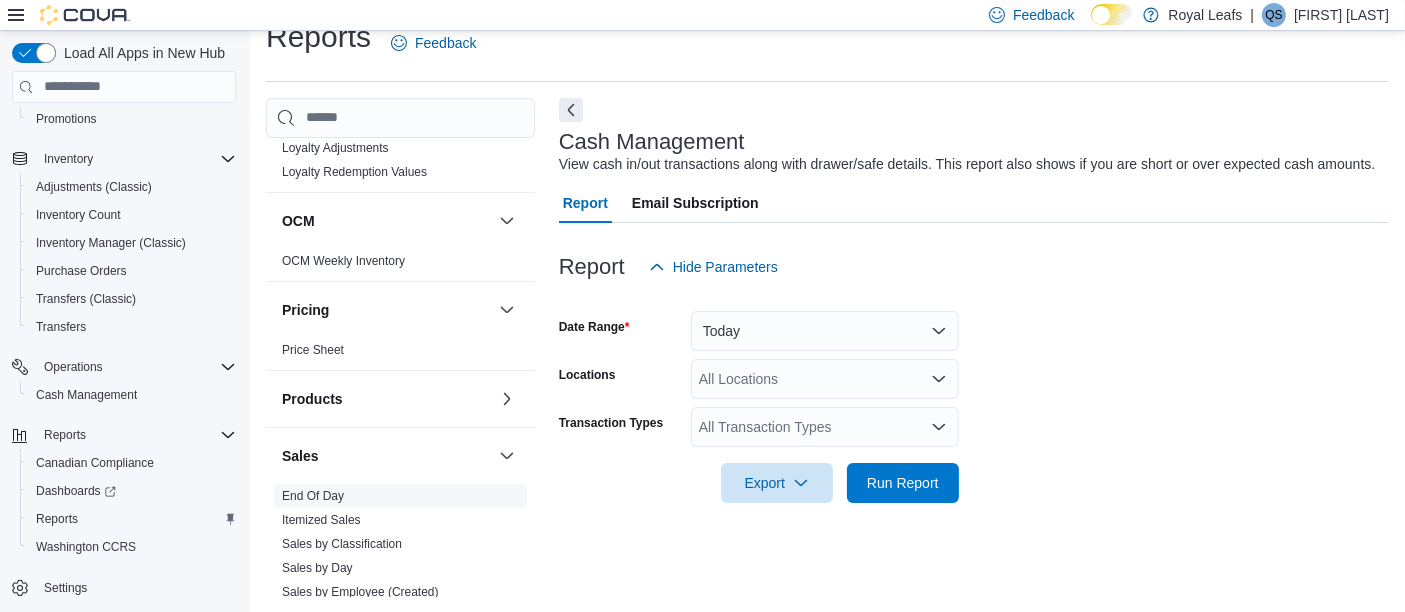 drag, startPoint x: 309, startPoint y: 489, endPoint x: 353, endPoint y: 486, distance: 44.102154 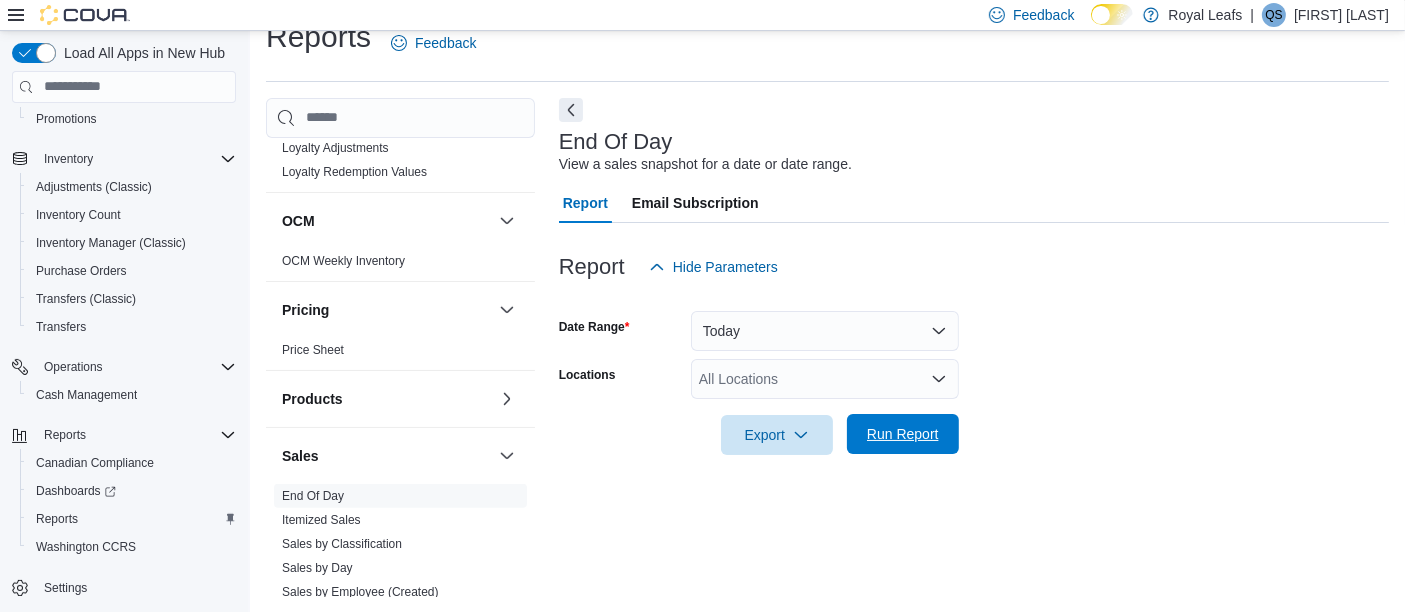 click on "Run Report" at bounding box center [903, 434] 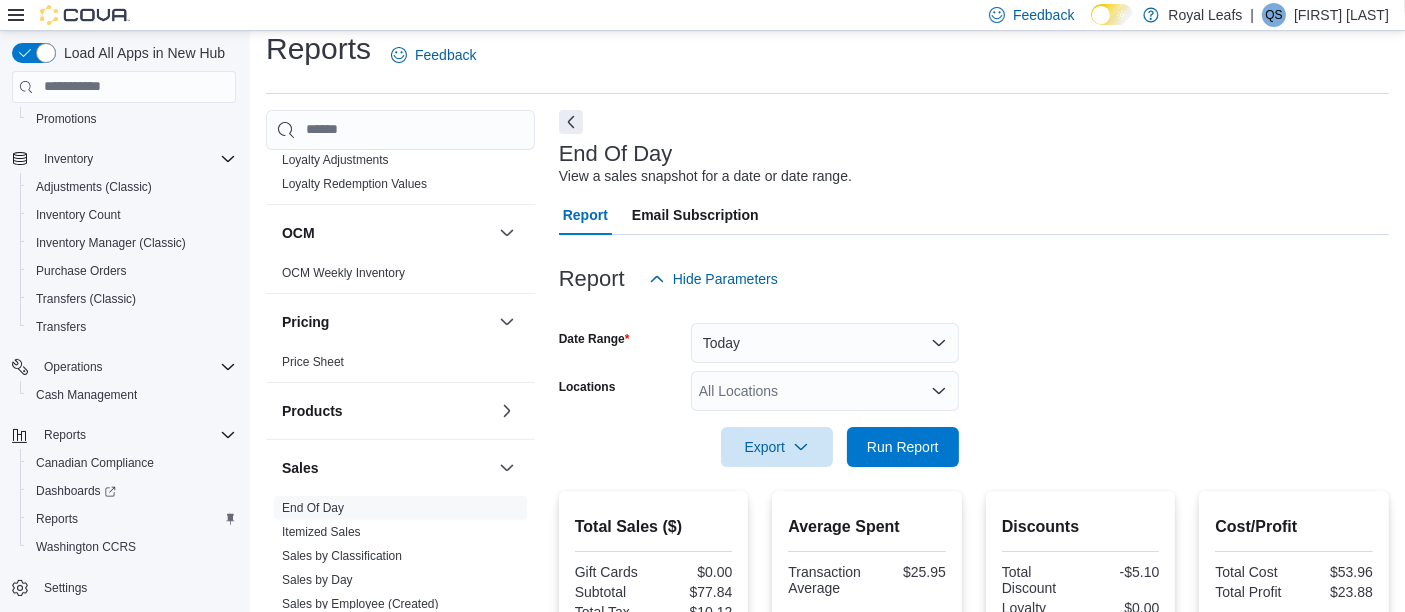 scroll, scrollTop: 0, scrollLeft: 0, axis: both 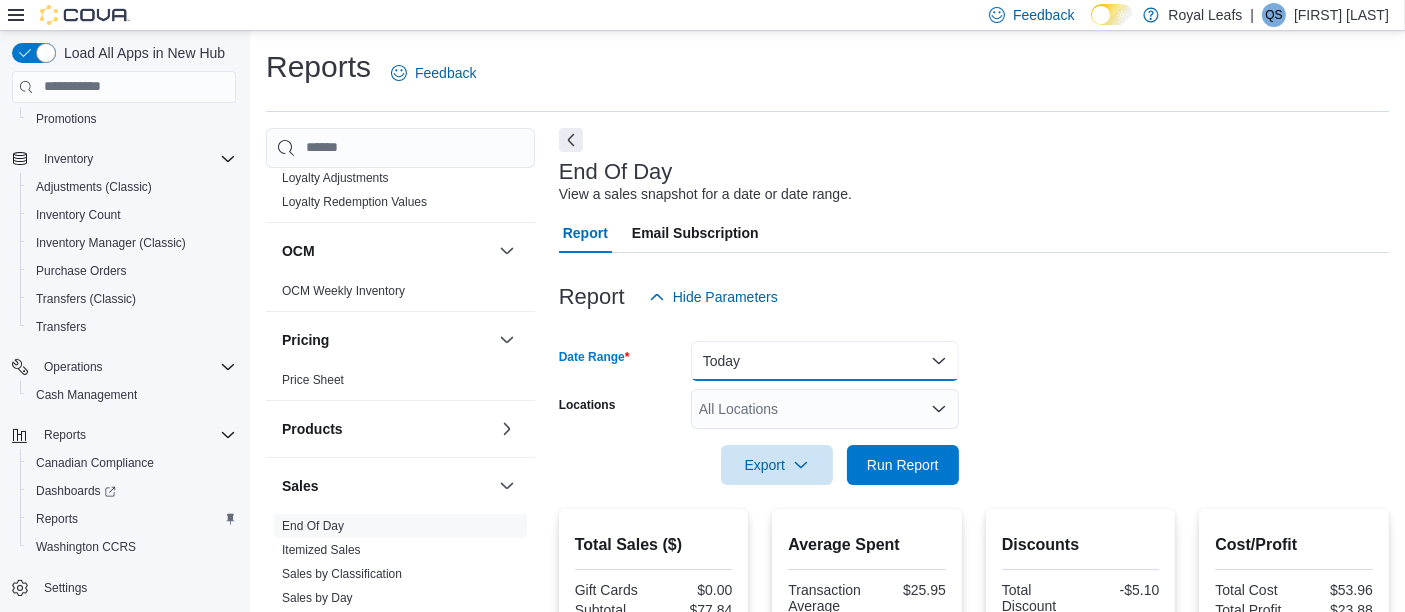 click on "Today" at bounding box center [825, 361] 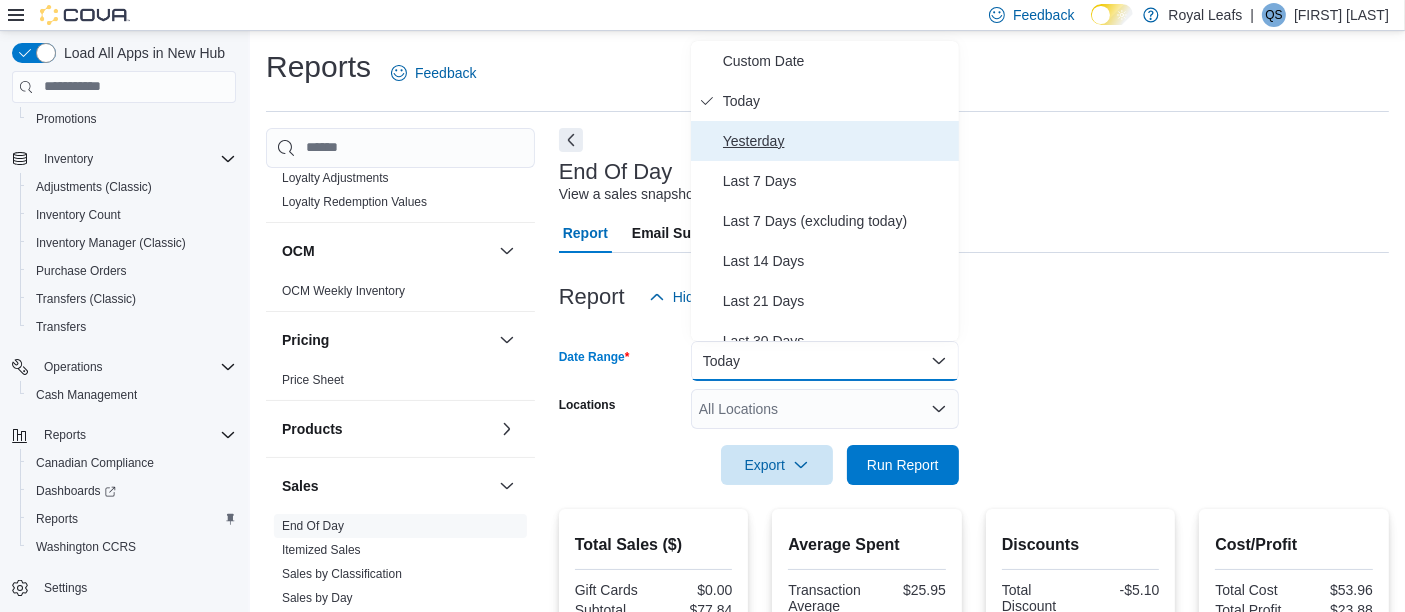 drag, startPoint x: 785, startPoint y: 137, endPoint x: 794, endPoint y: 275, distance: 138.29317 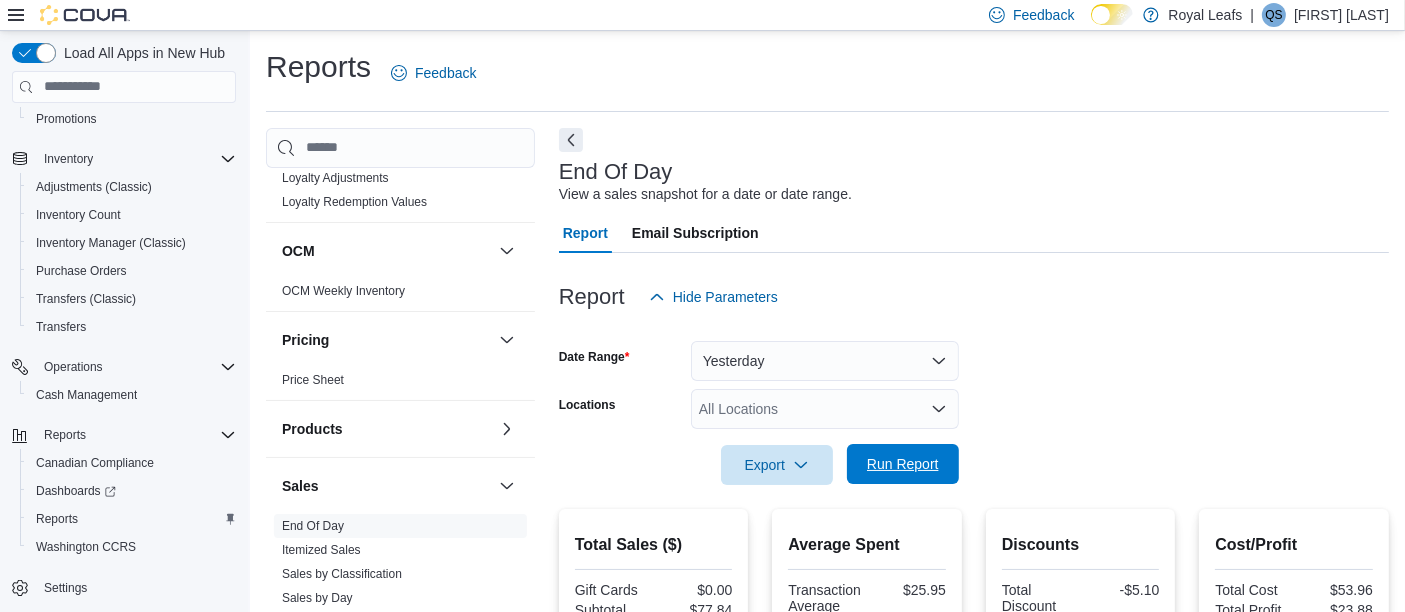 click on "Run Report" at bounding box center (903, 464) 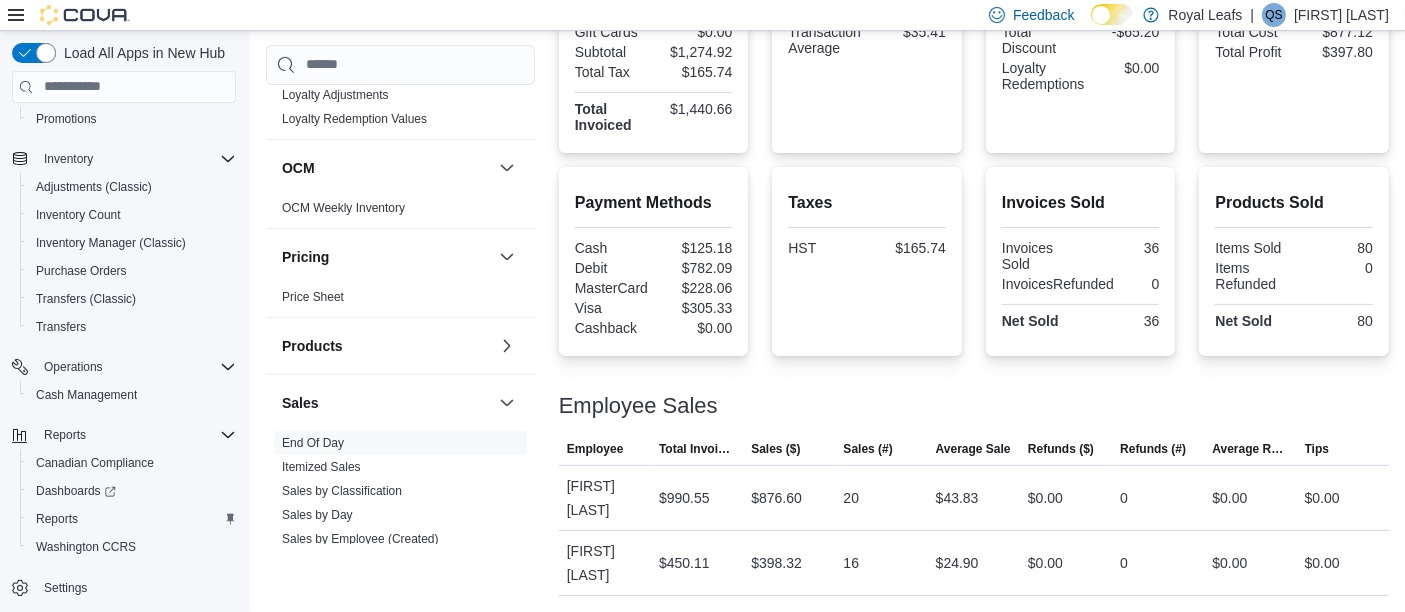 scroll, scrollTop: 0, scrollLeft: 0, axis: both 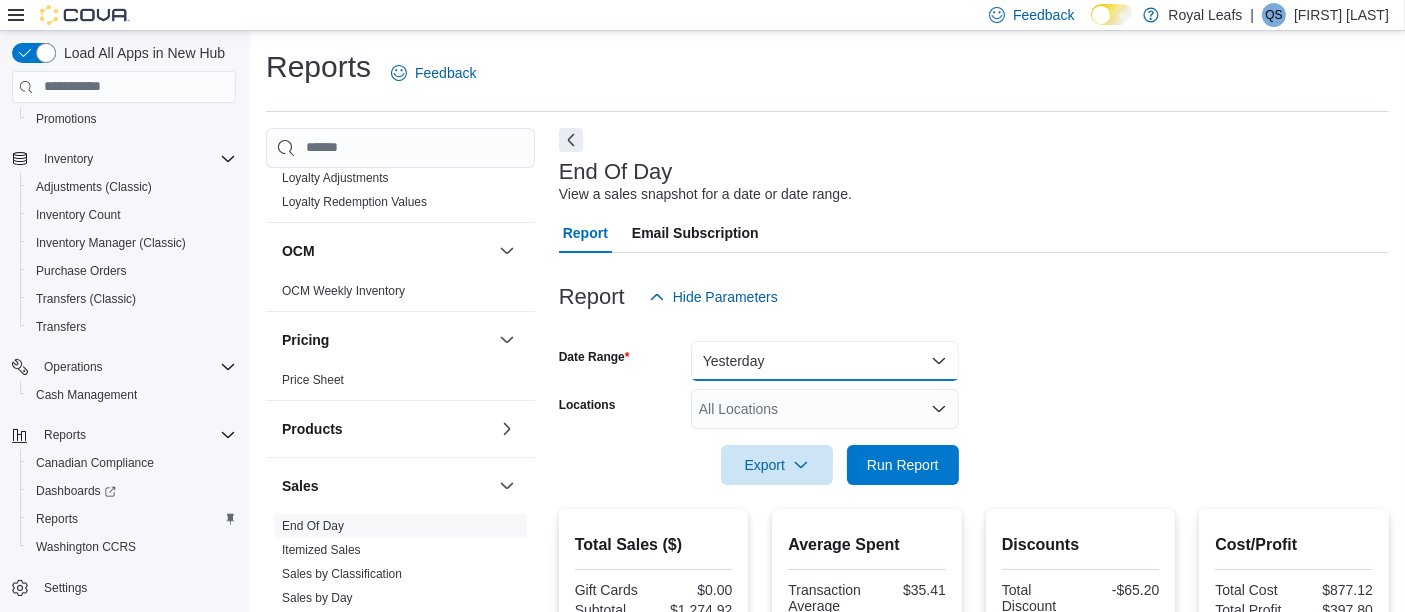 click on "Yesterday" at bounding box center [825, 361] 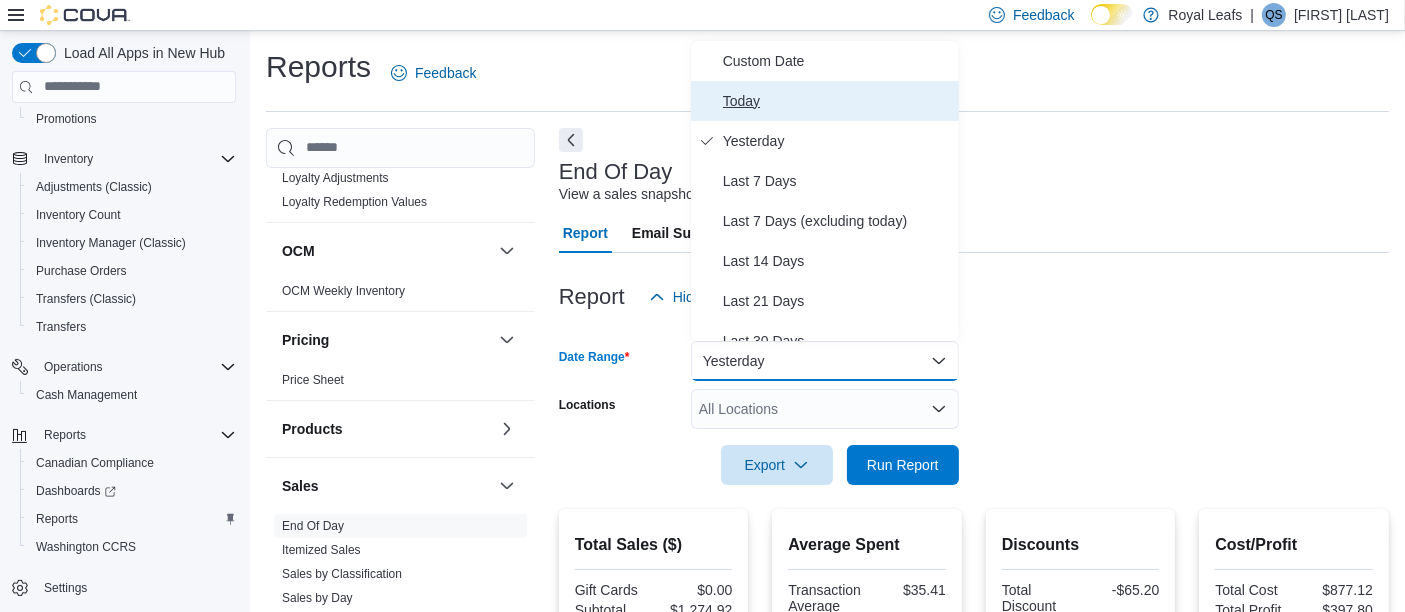 click on "Today" at bounding box center [837, 101] 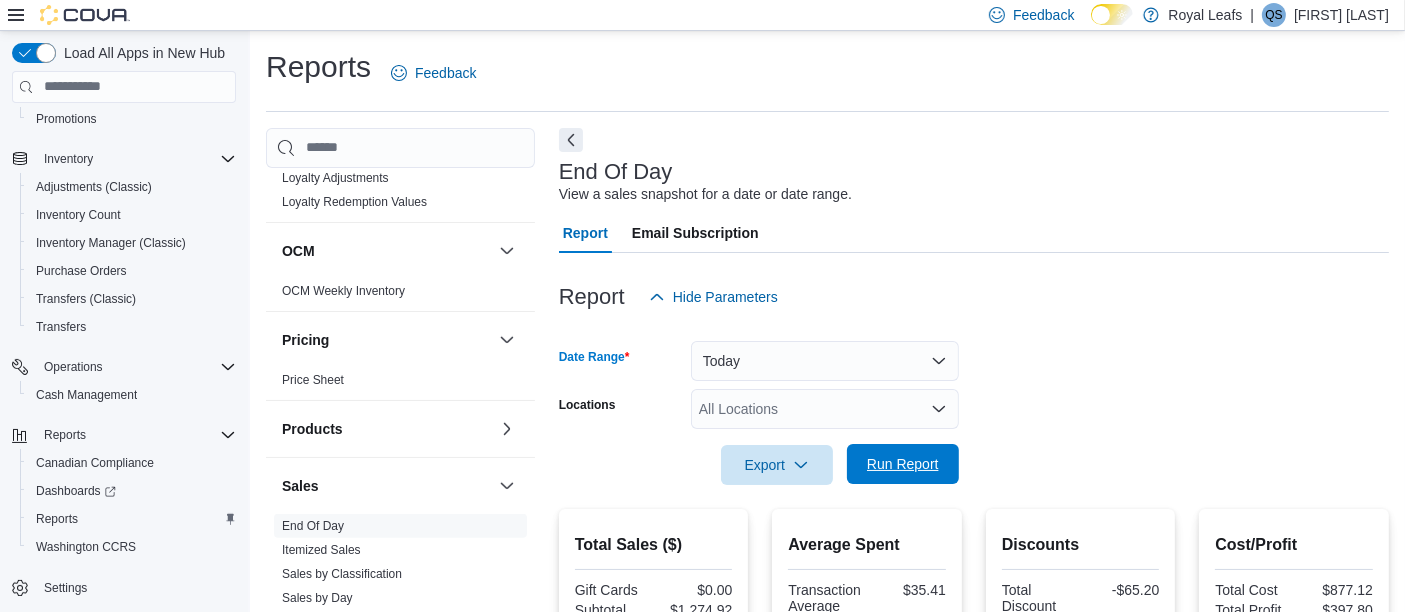 drag, startPoint x: 902, startPoint y: 467, endPoint x: 888, endPoint y: 461, distance: 15.231546 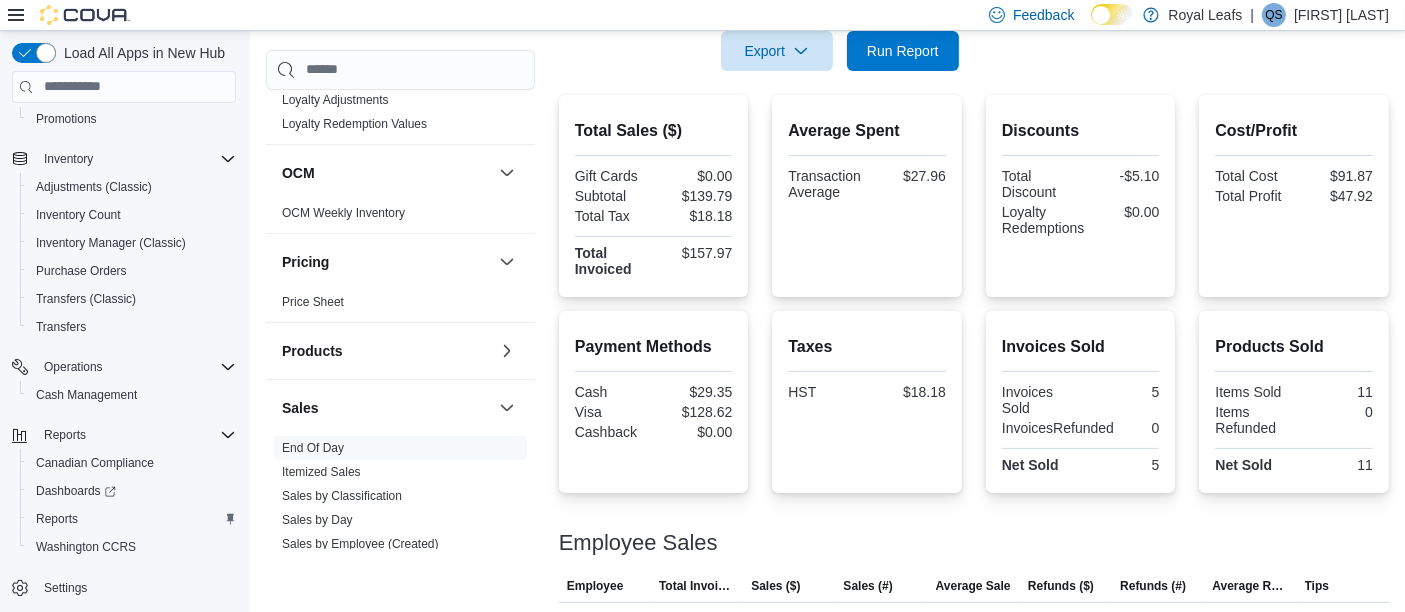scroll, scrollTop: 460, scrollLeft: 0, axis: vertical 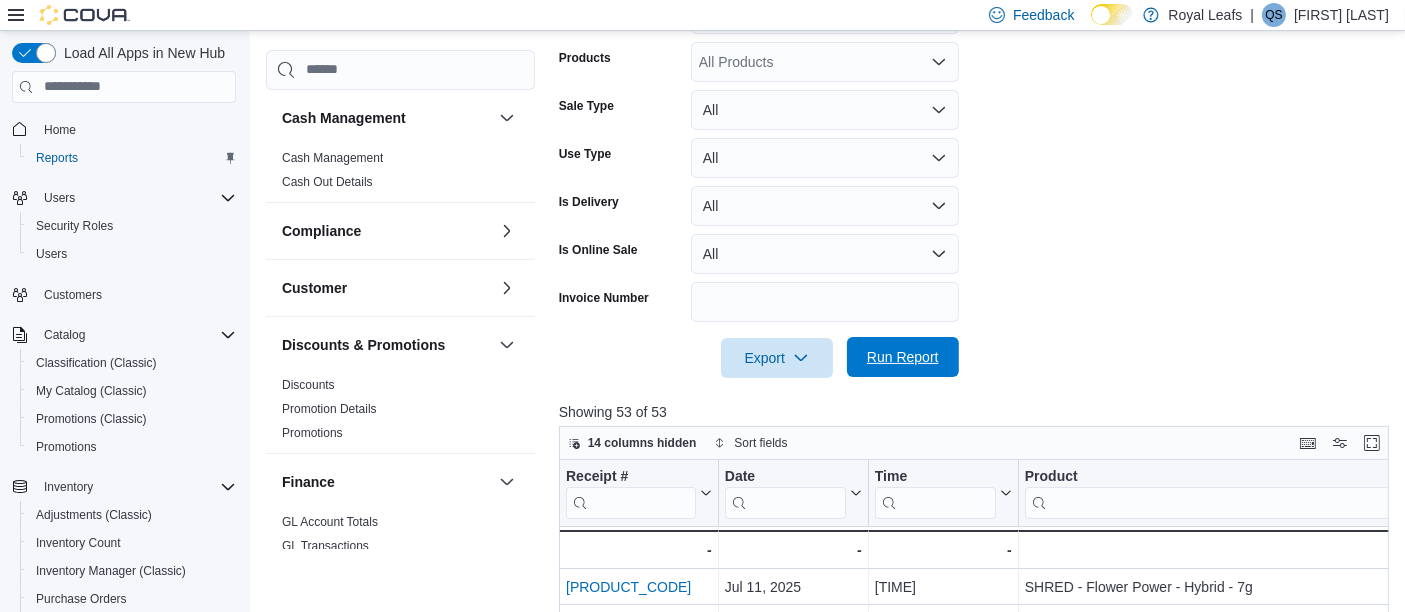 click on "Run Report" at bounding box center [903, 357] 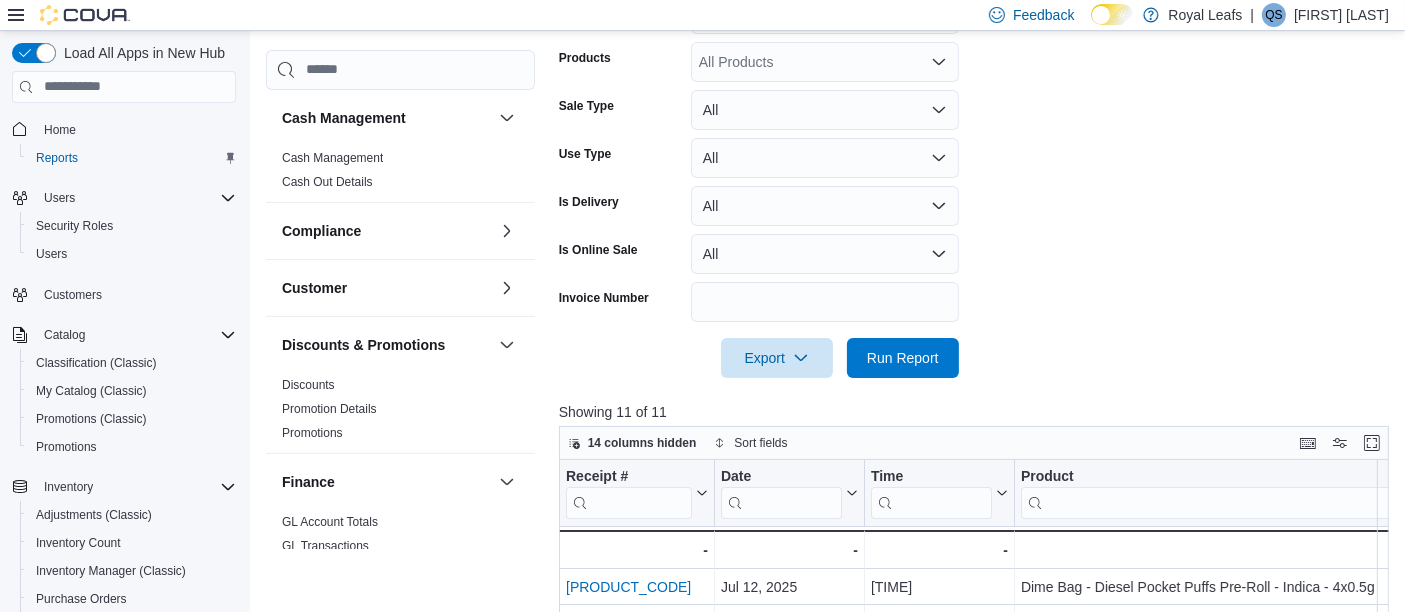 scroll, scrollTop: 760, scrollLeft: 0, axis: vertical 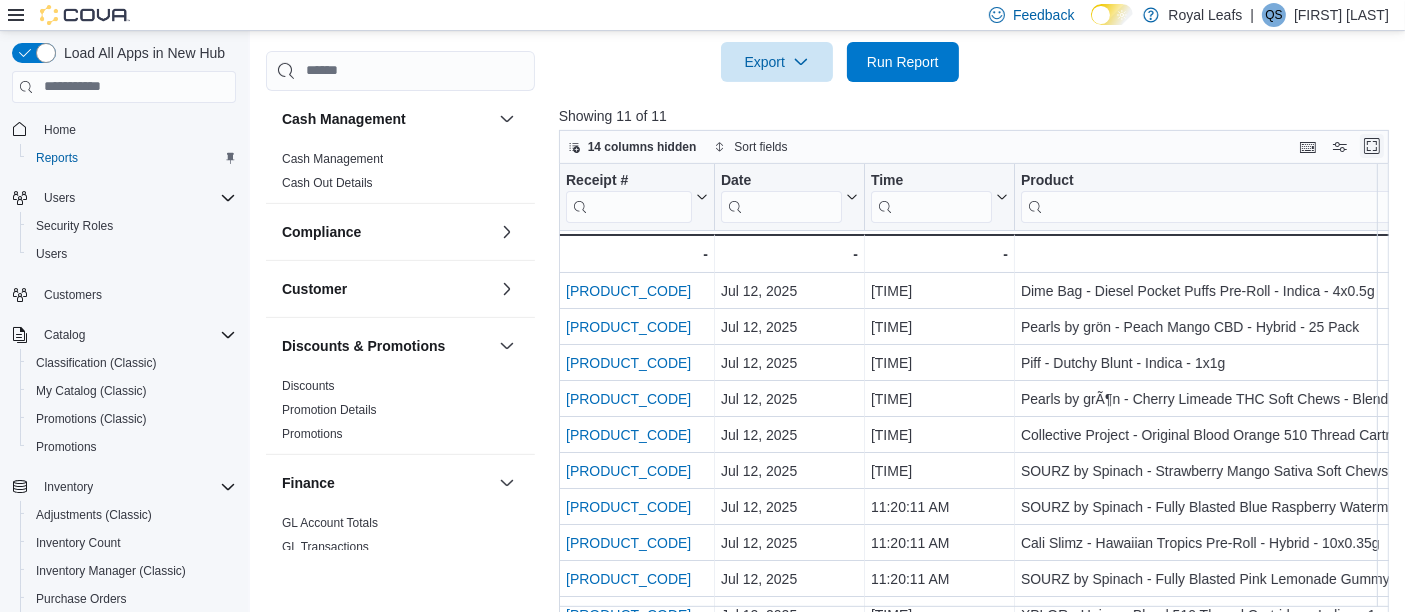 click at bounding box center (1372, 146) 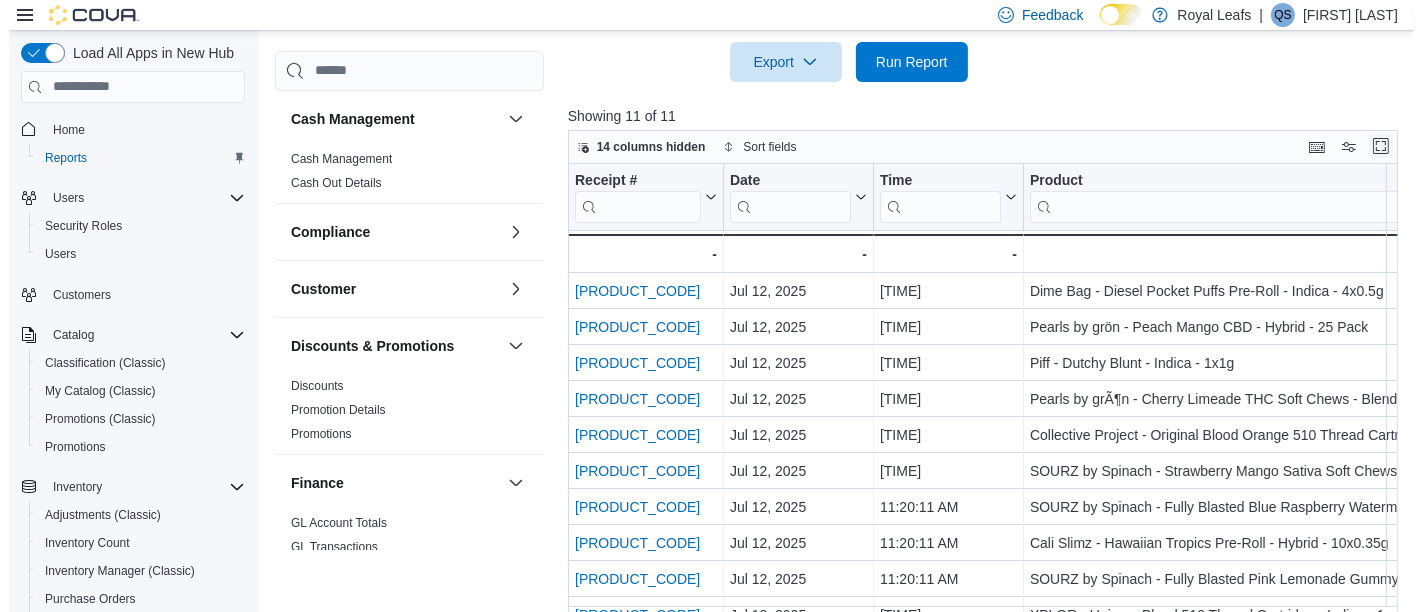 scroll, scrollTop: 0, scrollLeft: 0, axis: both 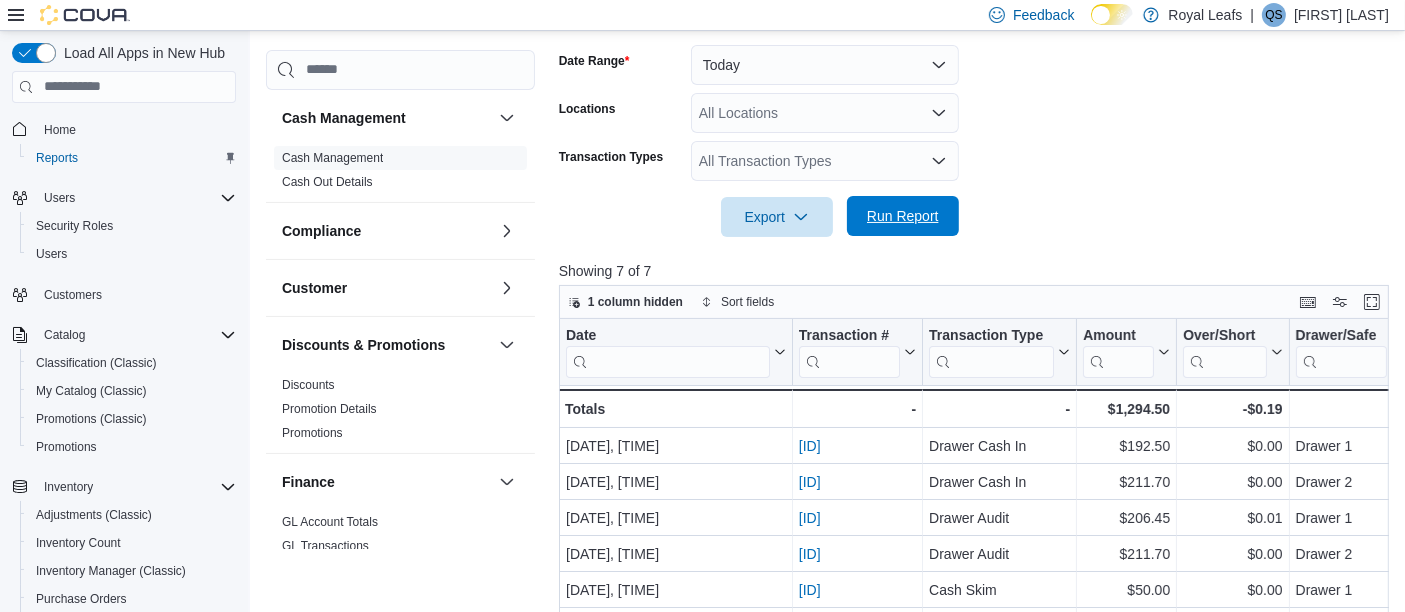 click on "Run Report" at bounding box center [903, 216] 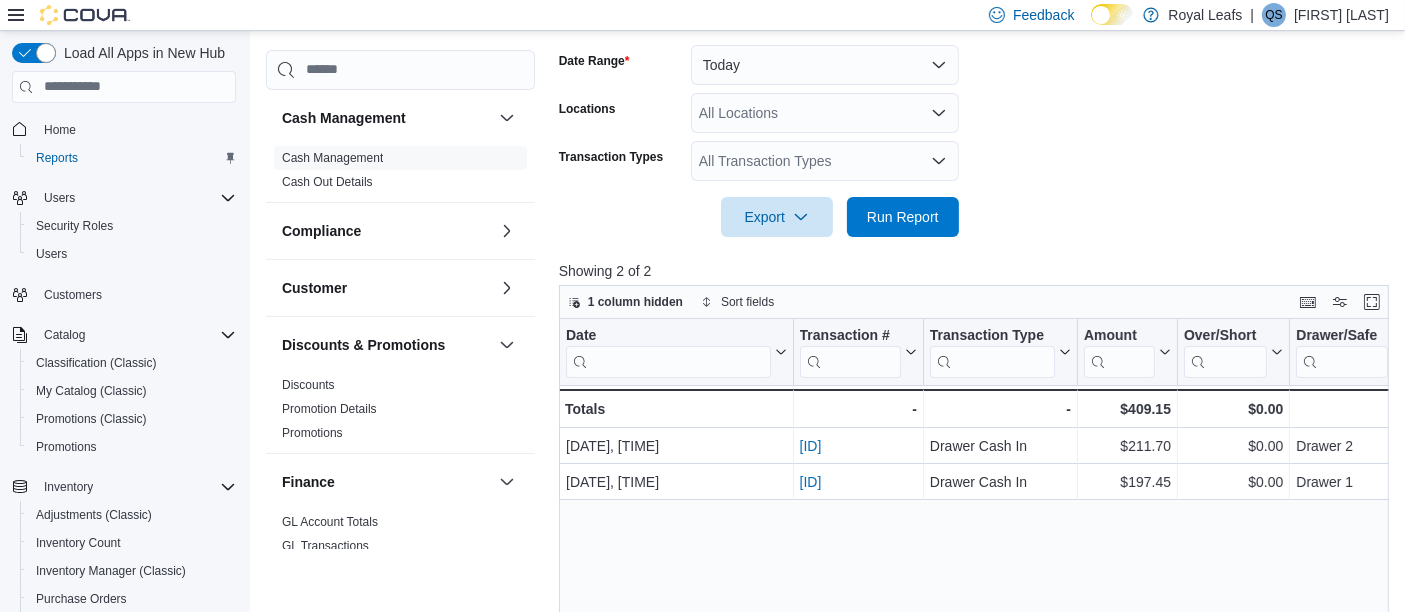 scroll, scrollTop: 0, scrollLeft: 0, axis: both 